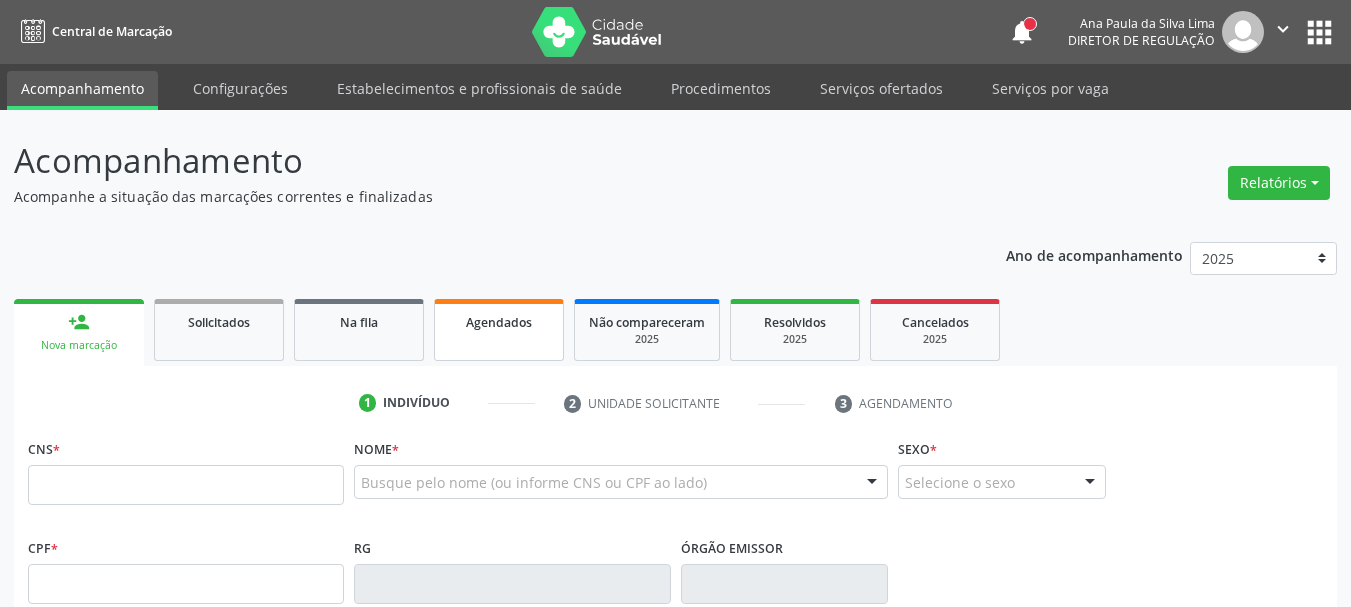 scroll, scrollTop: 0, scrollLeft: 0, axis: both 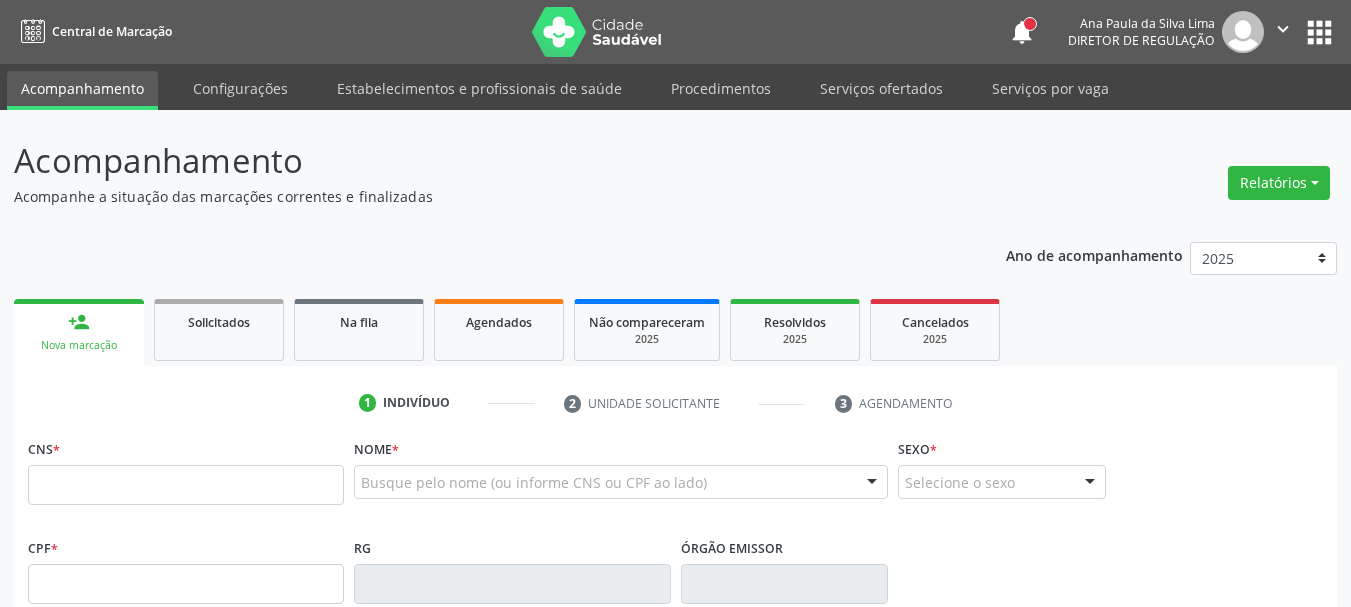 click on "Central de Marcação
notifications
[FIRST] [MIDDLE] [LAST]
Diretor de regulação

Configurações
Sair
apps" at bounding box center (675, 32) 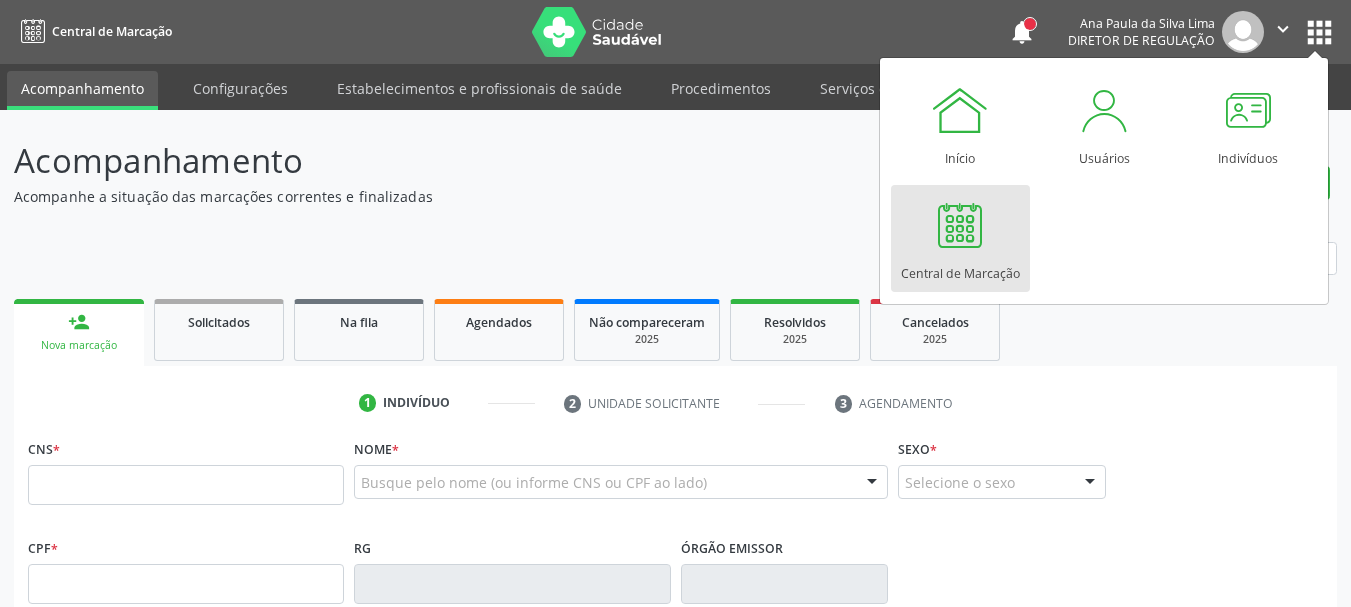 click at bounding box center [960, 225] 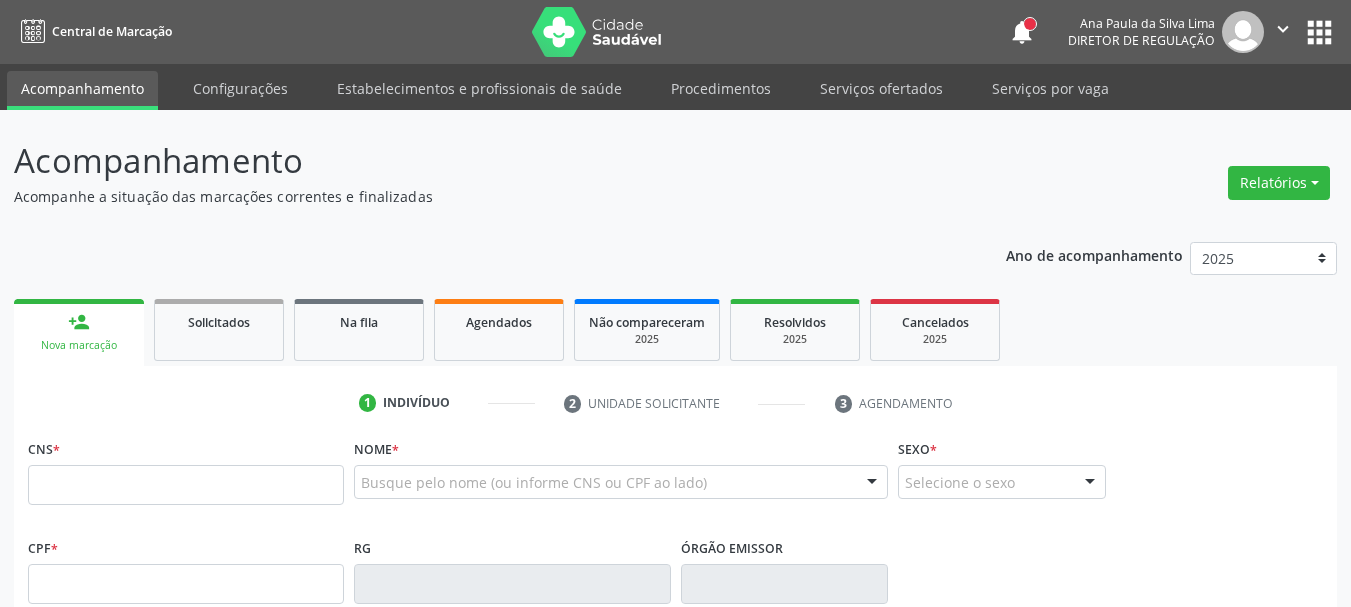 scroll, scrollTop: 0, scrollLeft: 0, axis: both 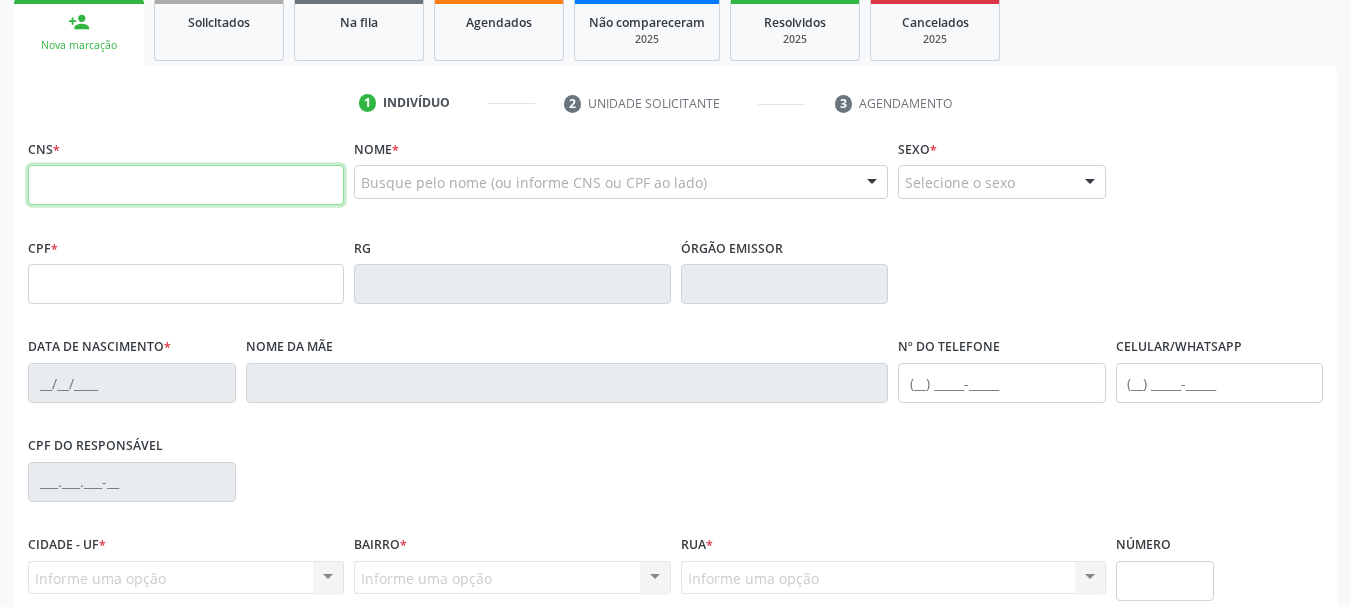 click at bounding box center (186, 185) 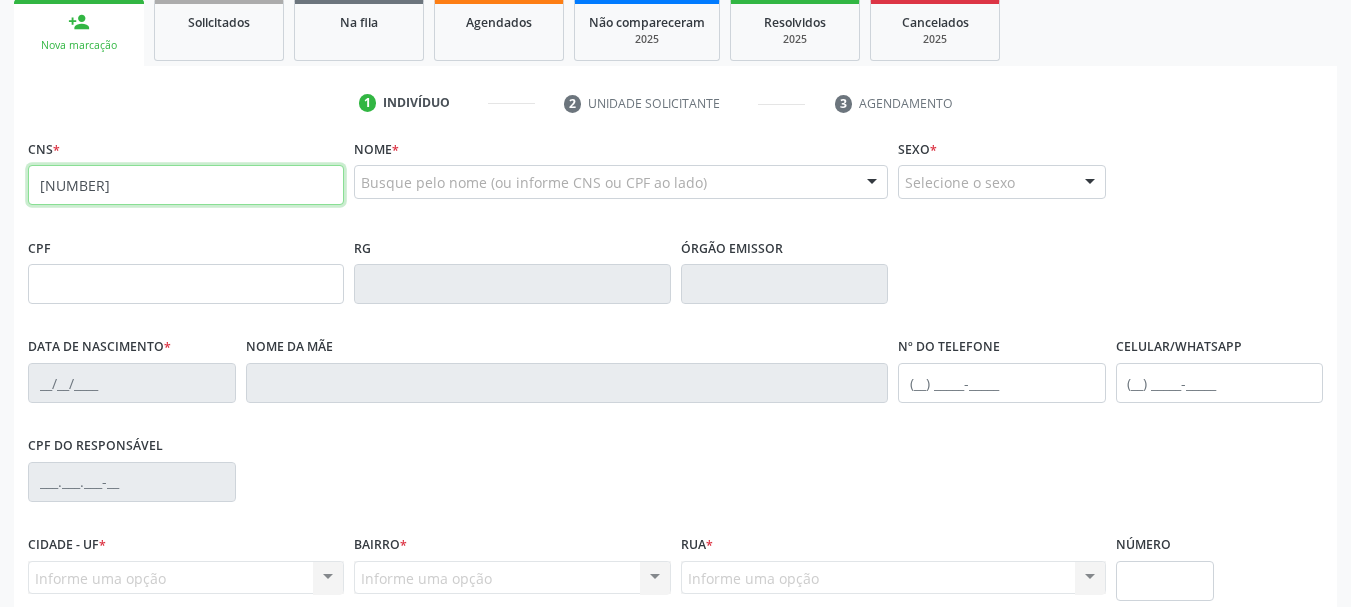 type on "898 0014 2717 7386" 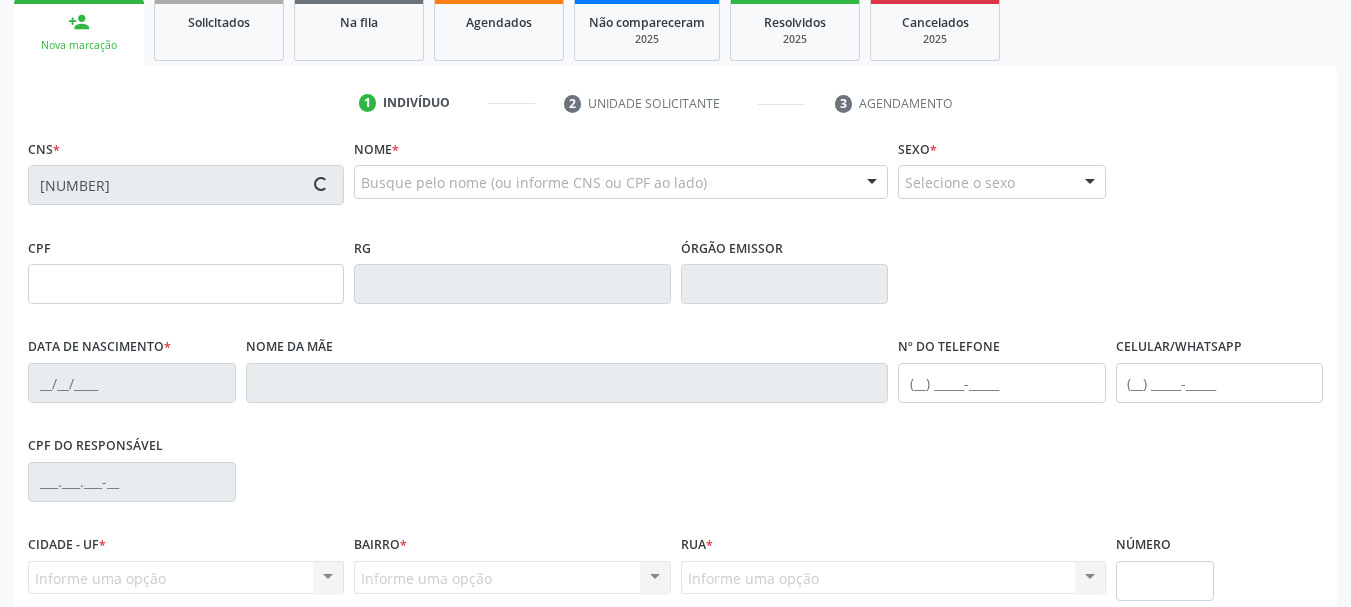 type on "330.272.958-88" 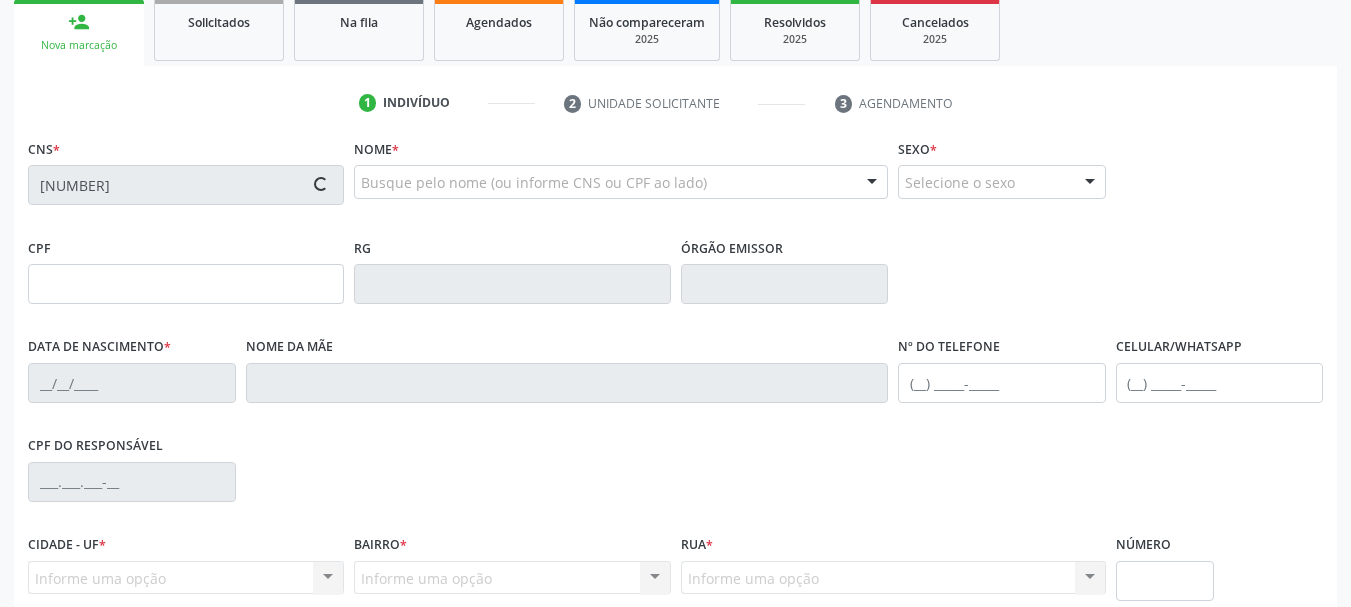 type on "06/09/1982" 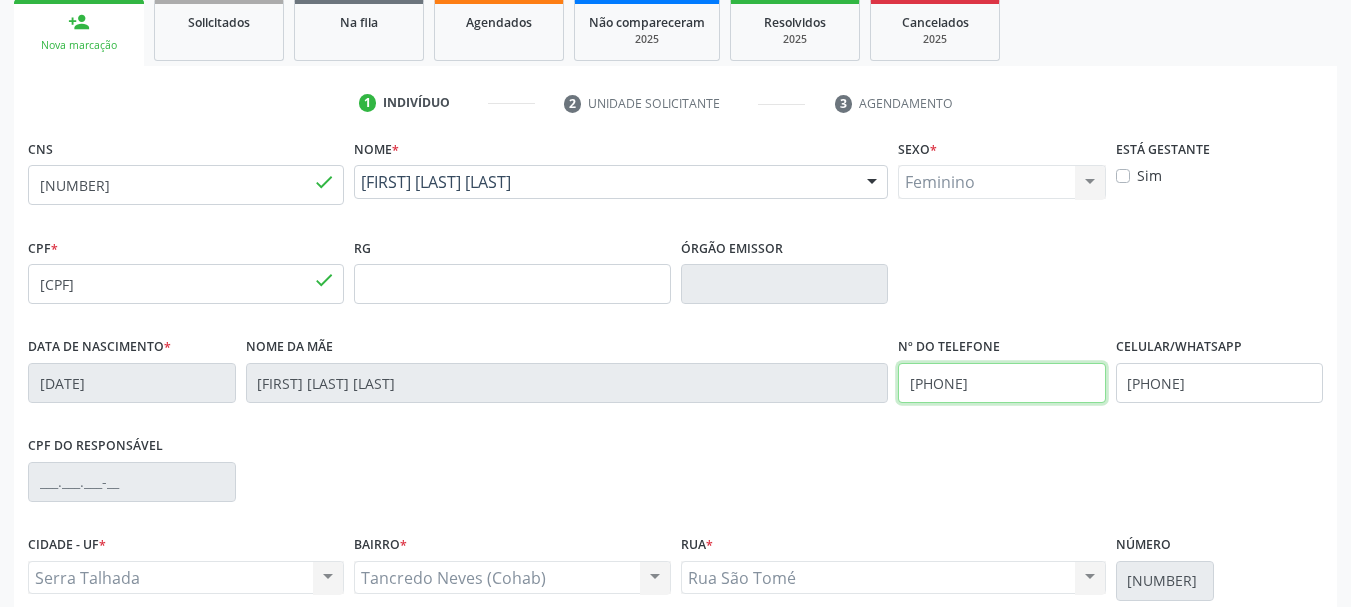 drag, startPoint x: 1023, startPoint y: 391, endPoint x: 870, endPoint y: 410, distance: 154.17523 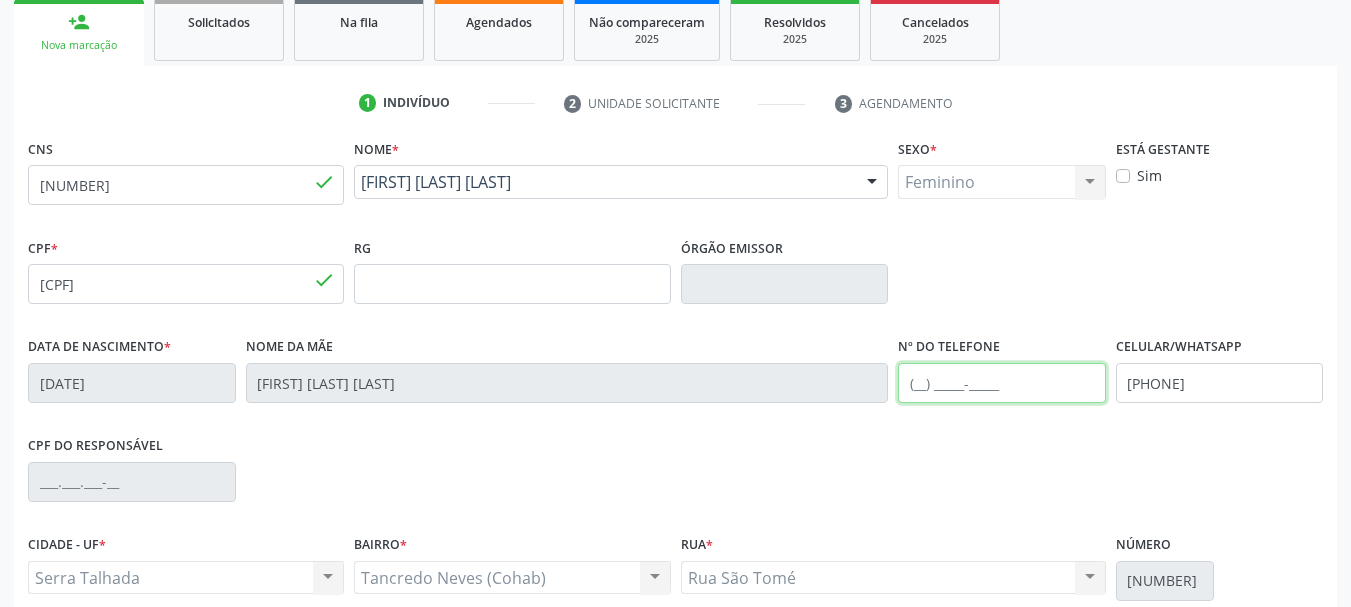 type 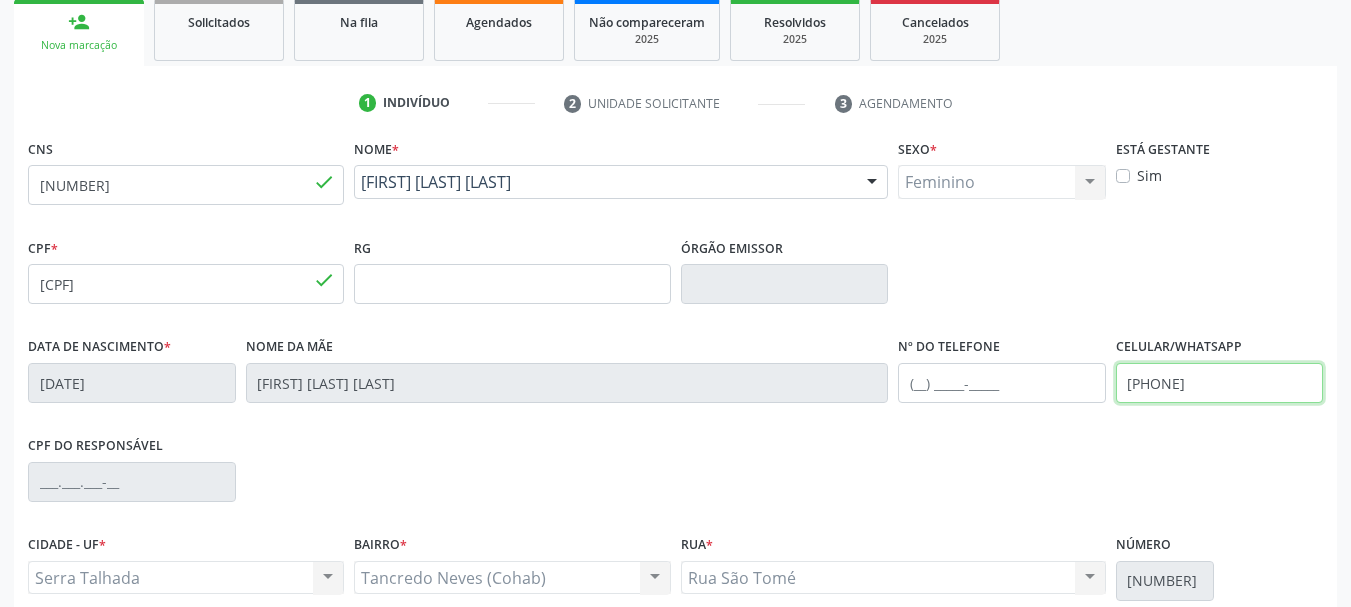 drag, startPoint x: 1236, startPoint y: 391, endPoint x: 1141, endPoint y: 412, distance: 97.29337 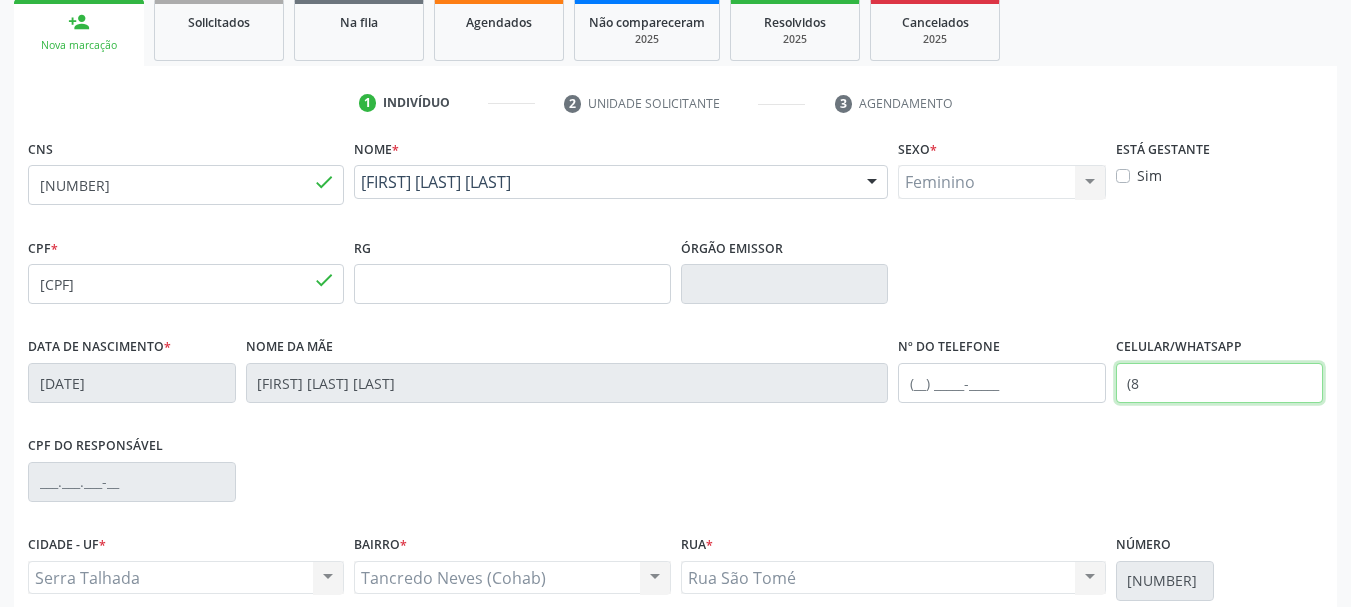 type on "(" 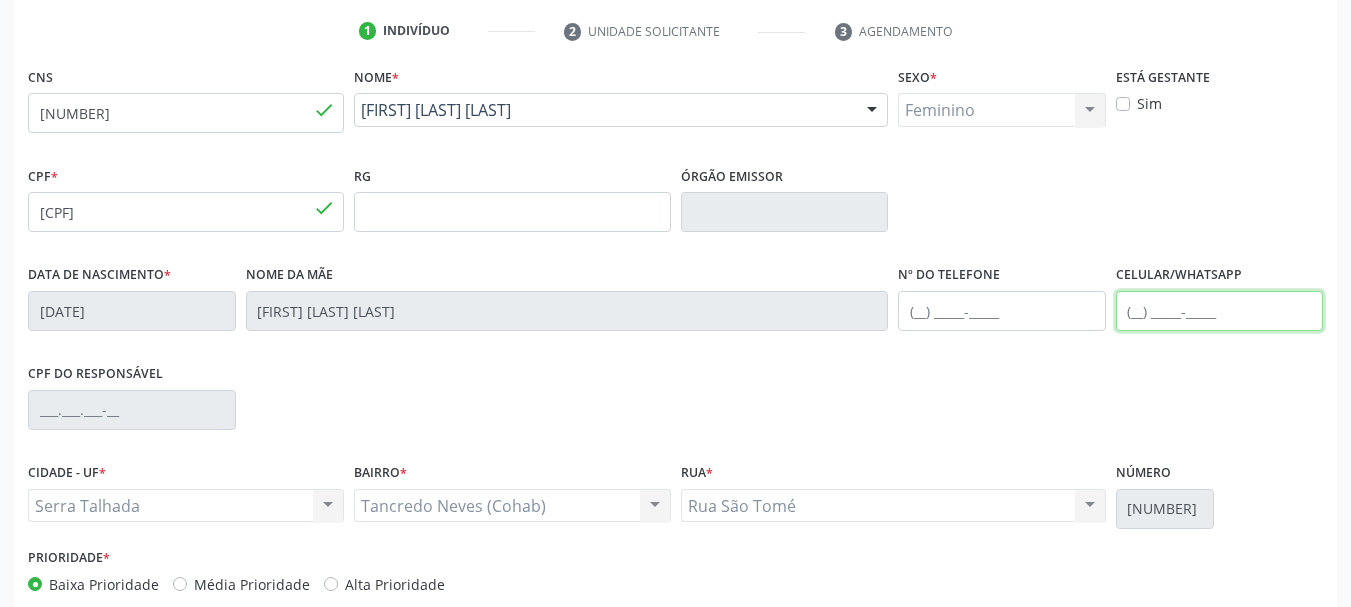 scroll, scrollTop: 477, scrollLeft: 0, axis: vertical 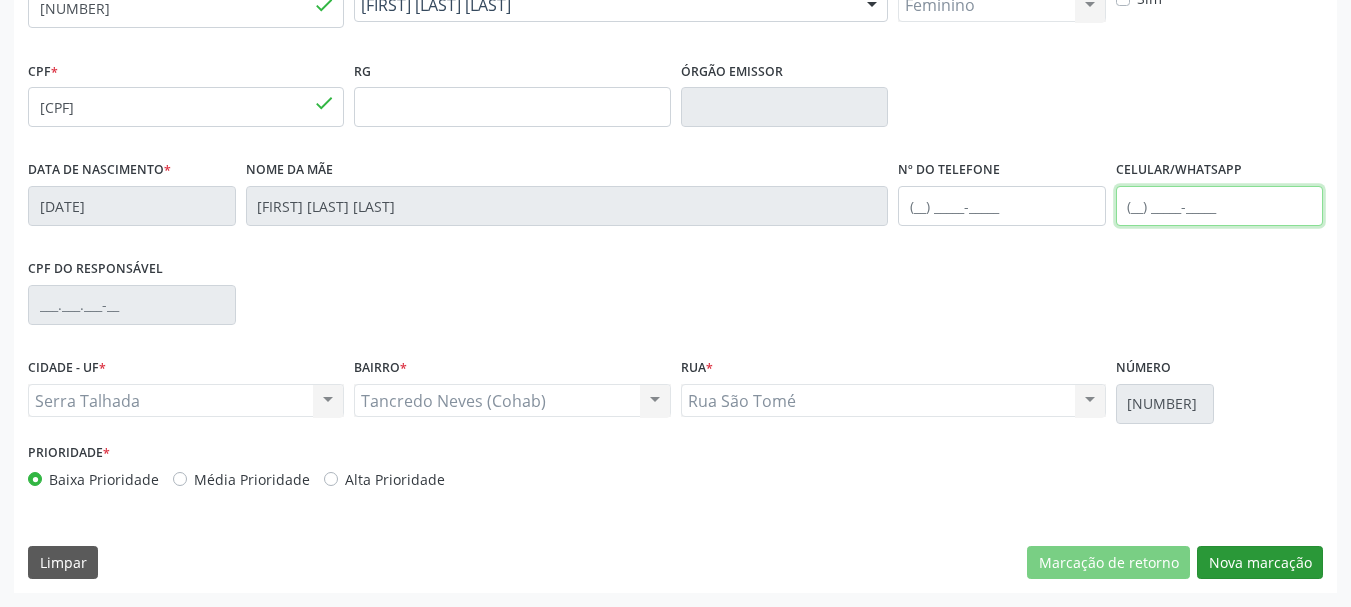 type 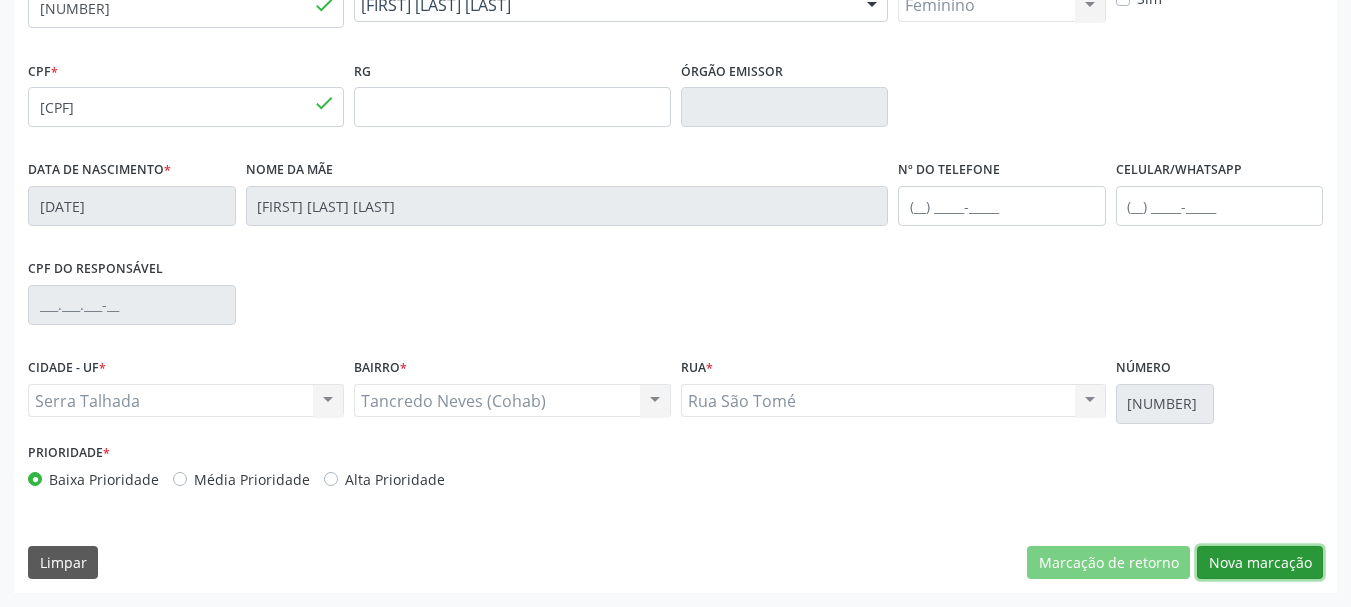 click on "Nova marcação" at bounding box center [1260, 563] 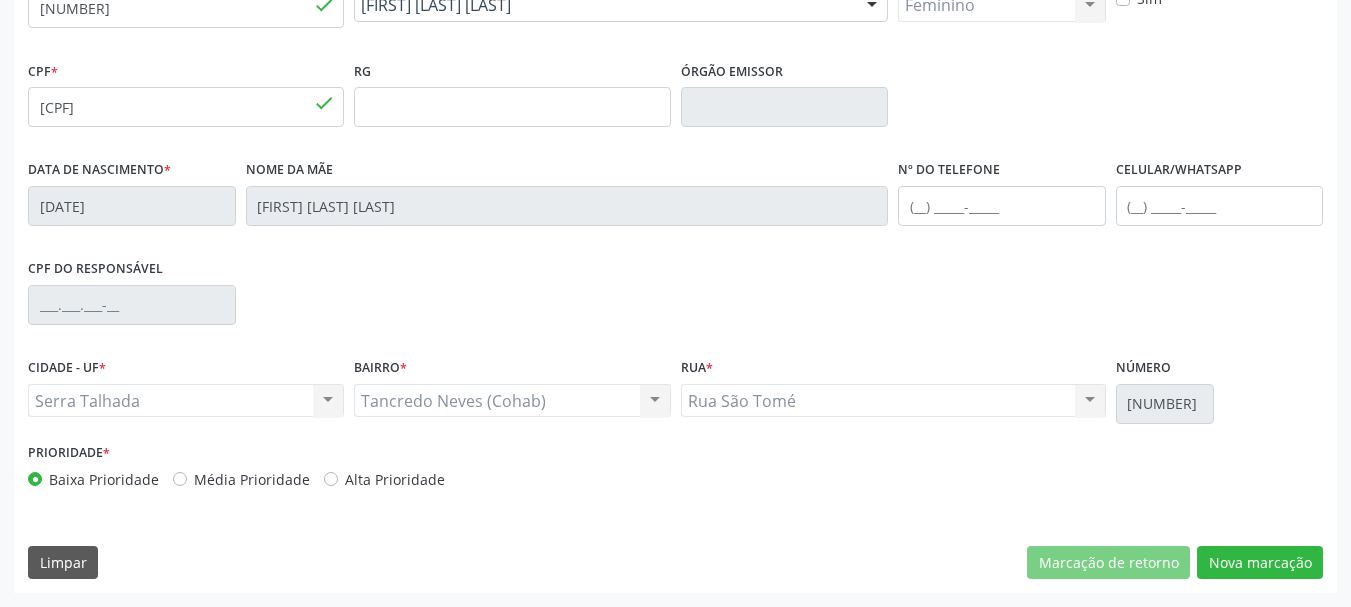 scroll, scrollTop: 299, scrollLeft: 0, axis: vertical 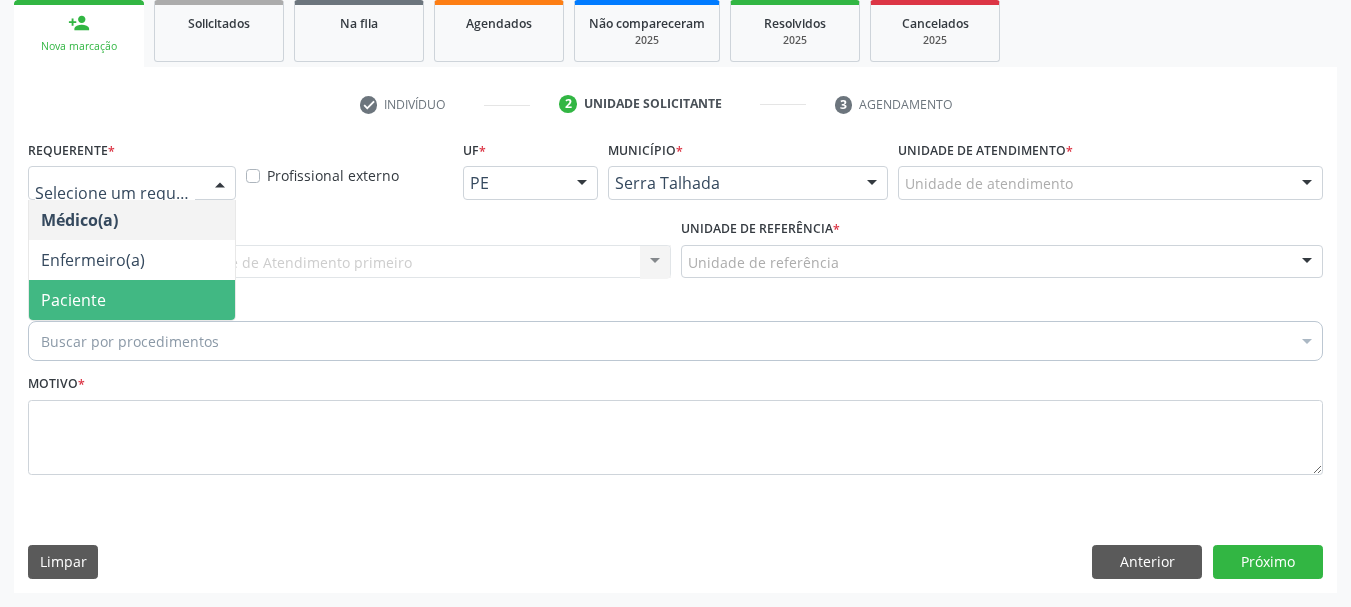 click on "Paciente" at bounding box center [132, 300] 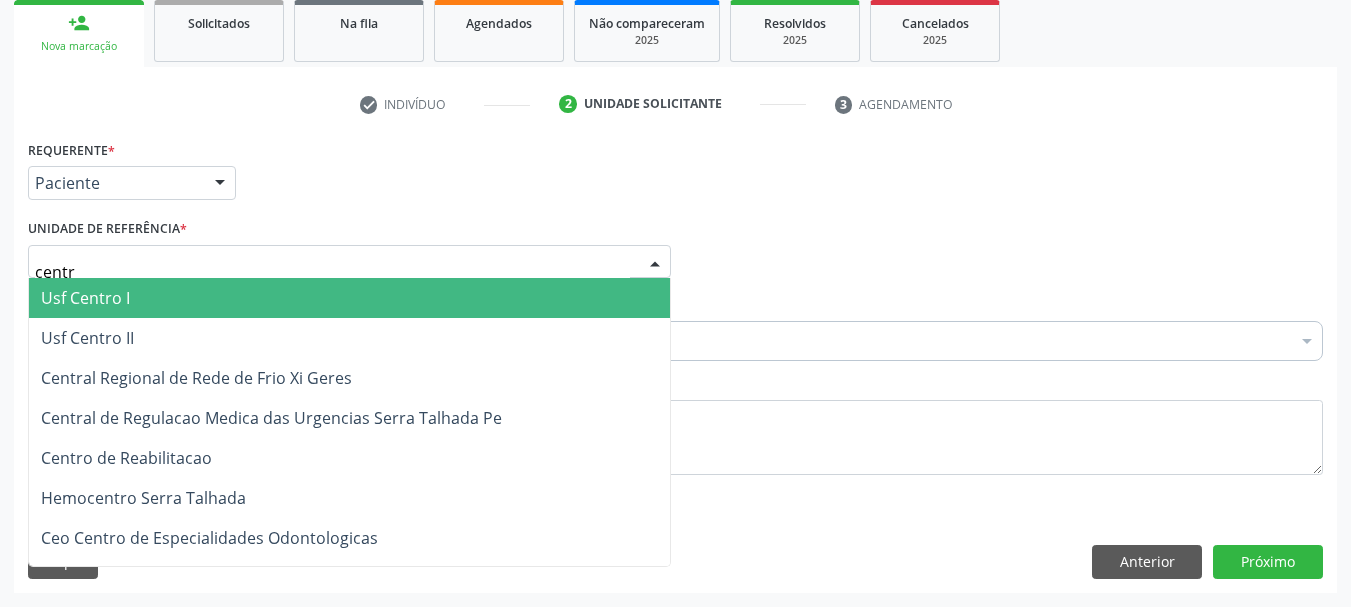 type on "centro" 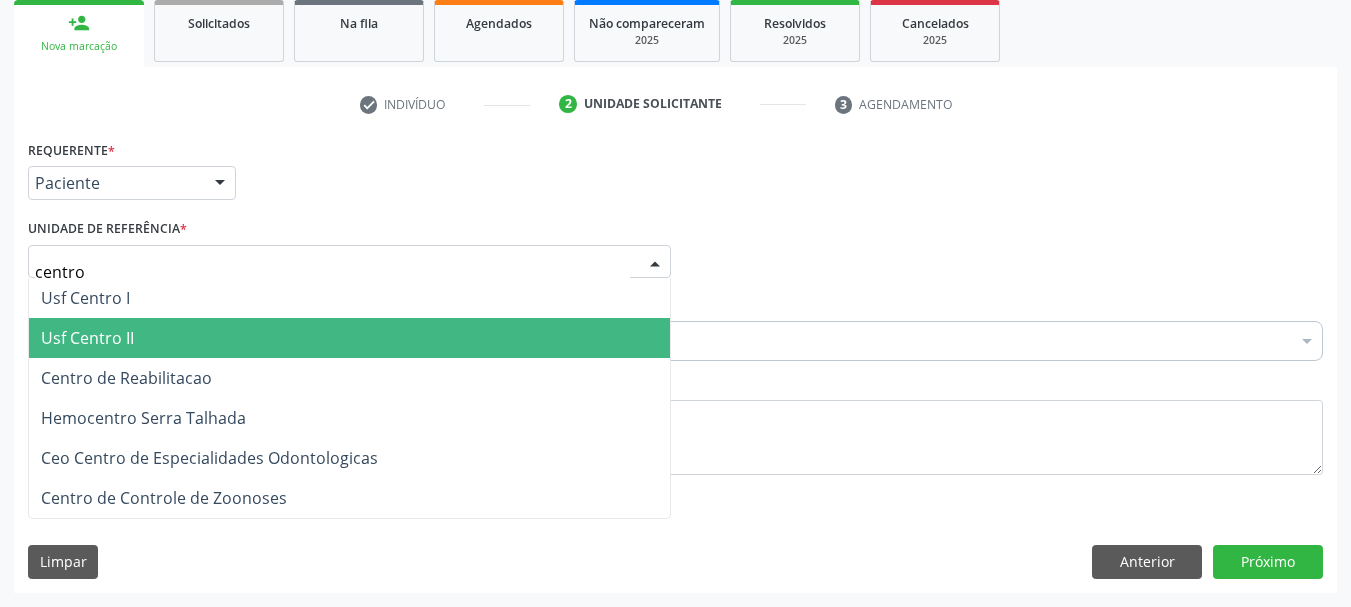 click on "Centro de Reabilitacao" at bounding box center (349, 378) 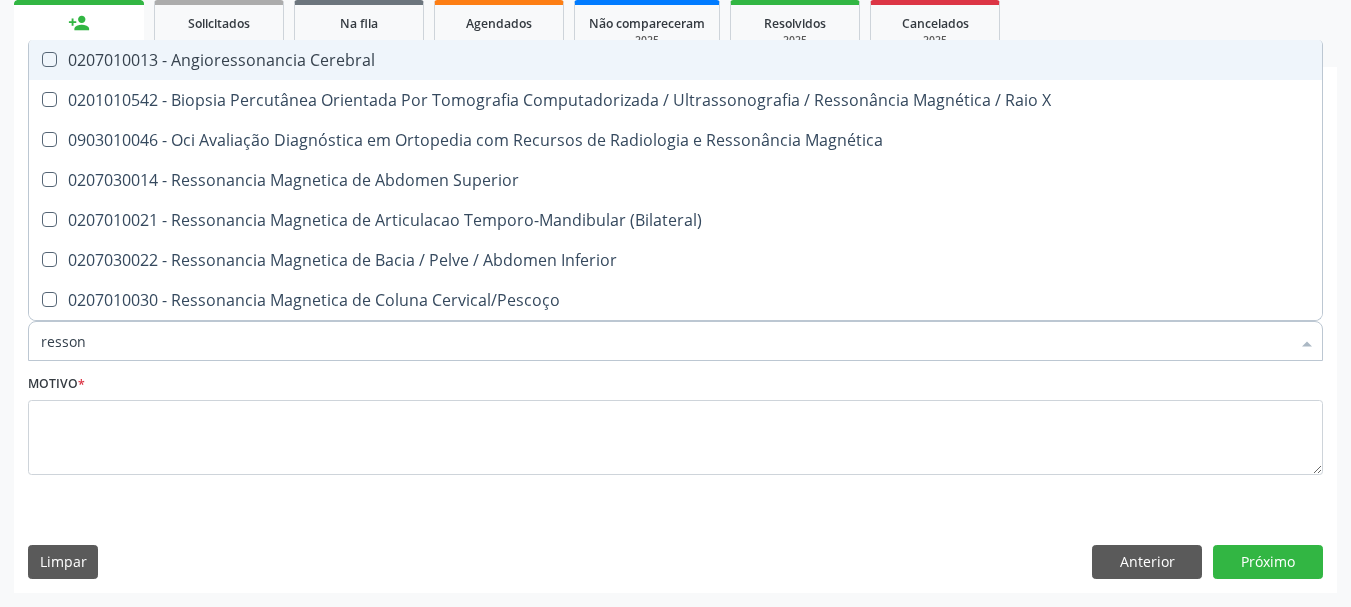 type on "ressona" 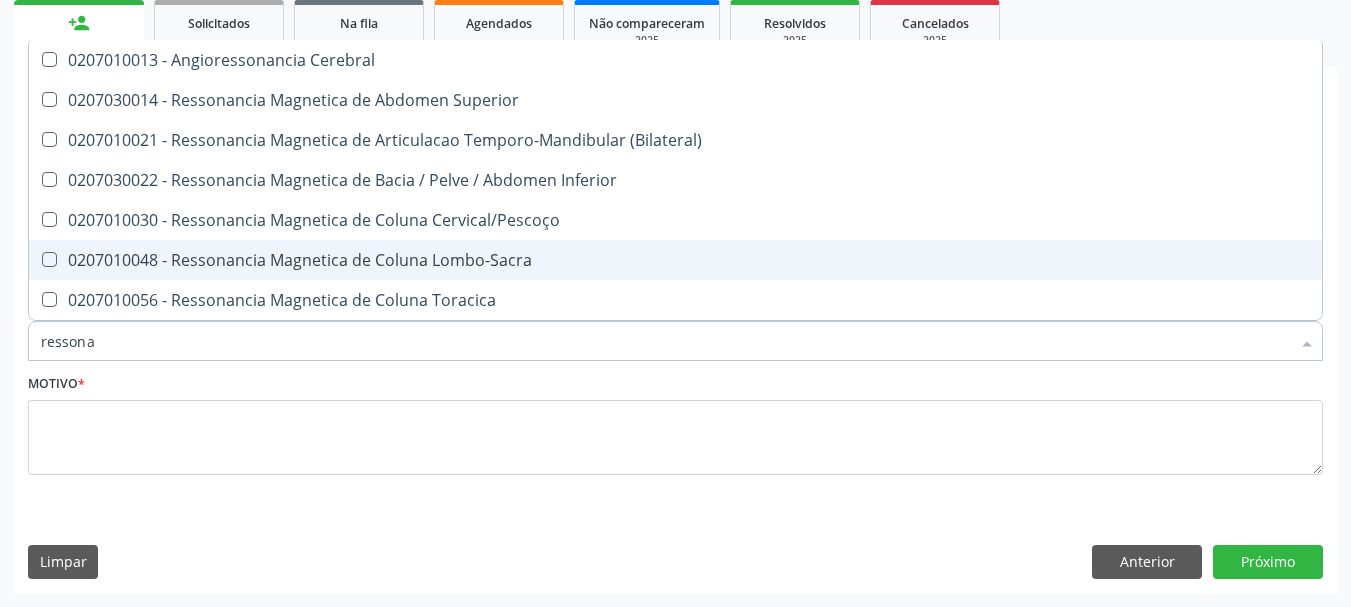 click on "0207010048 - Ressonancia Magnetica de Coluna Lombo-Sacra" at bounding box center [675, 260] 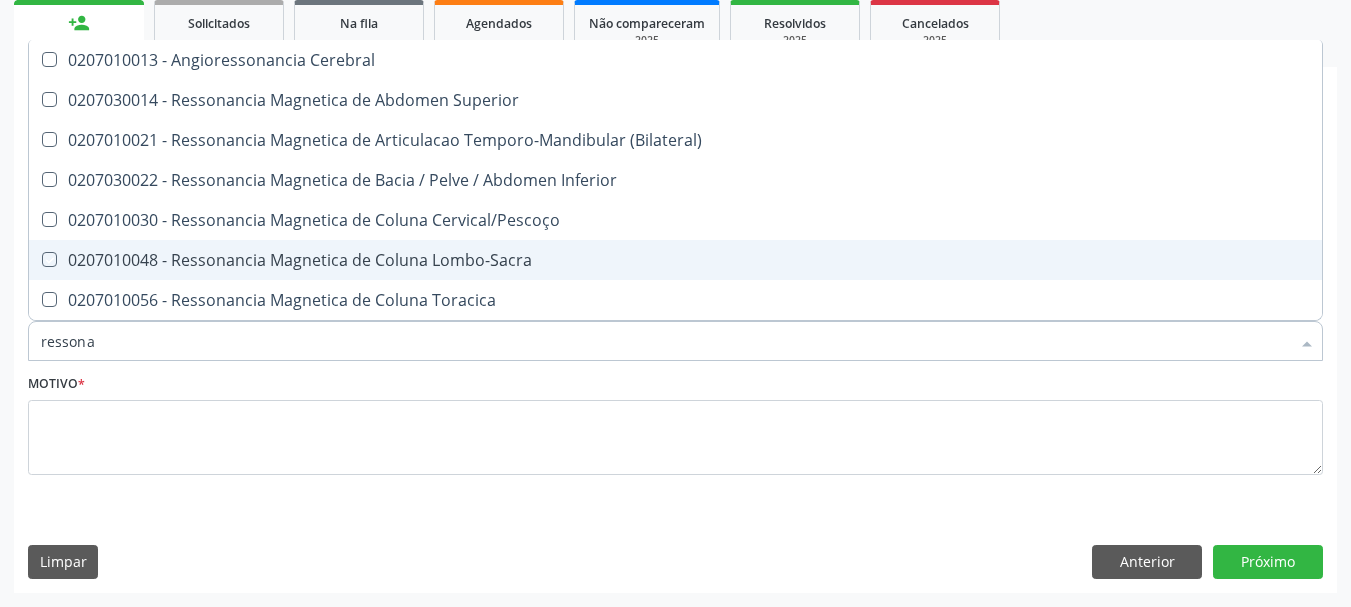 checkbox on "true" 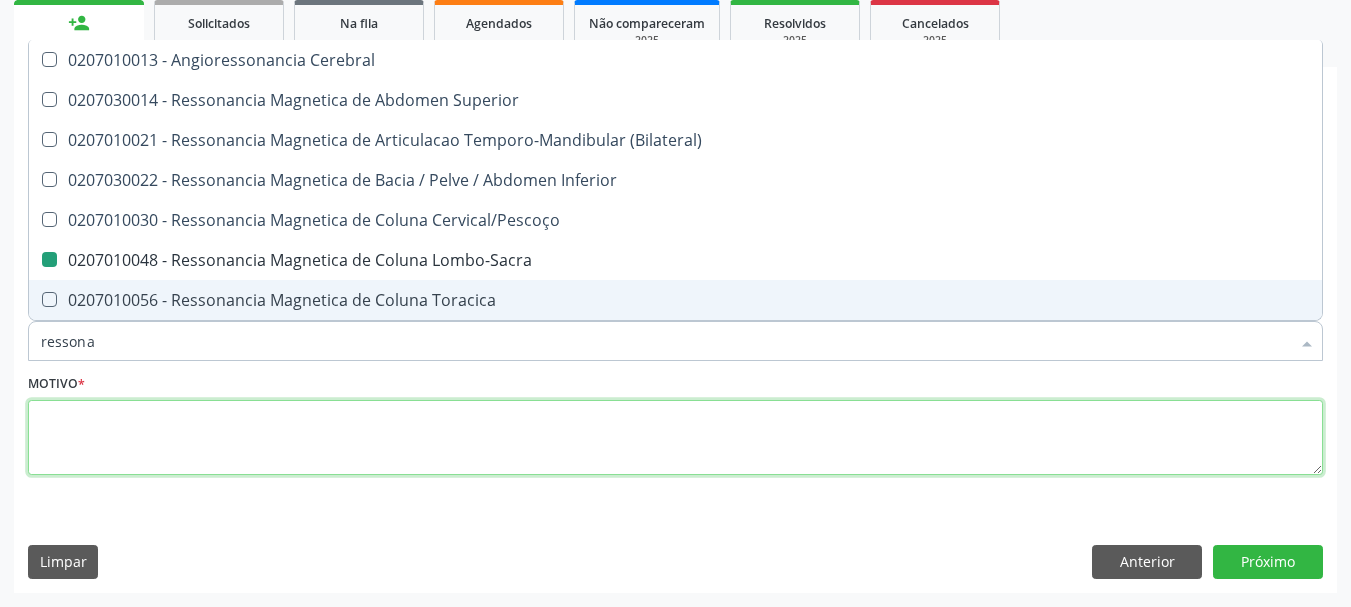 click at bounding box center (675, 438) 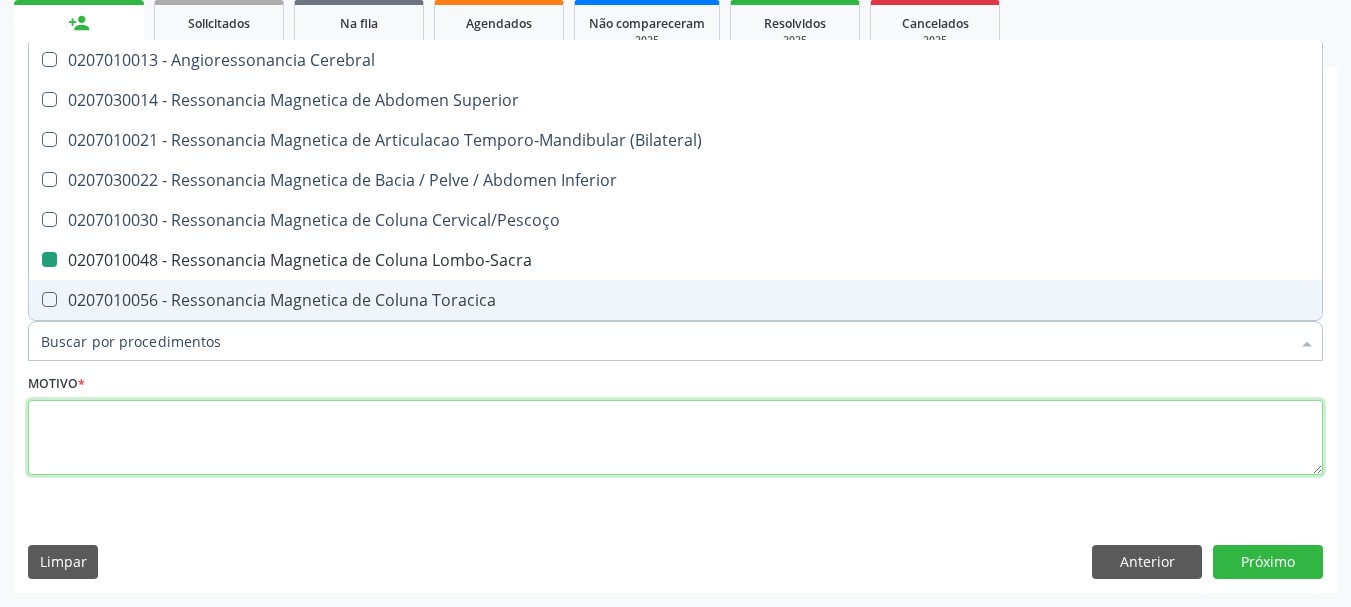 checkbox on "true" 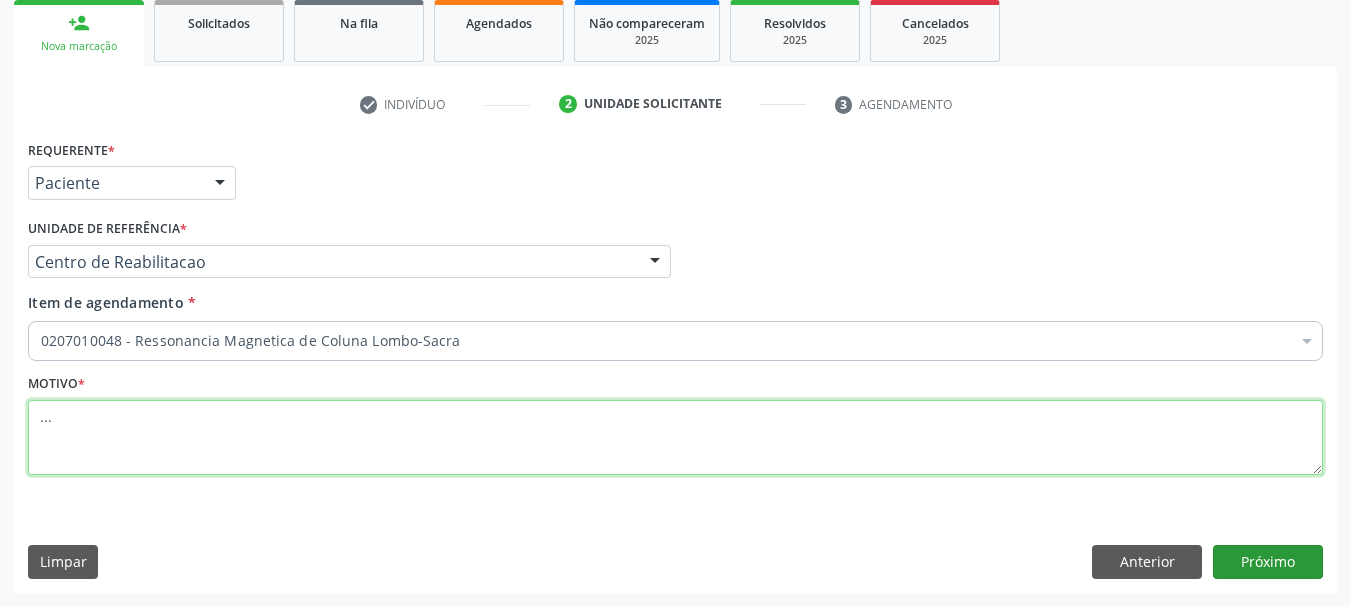 type on "..." 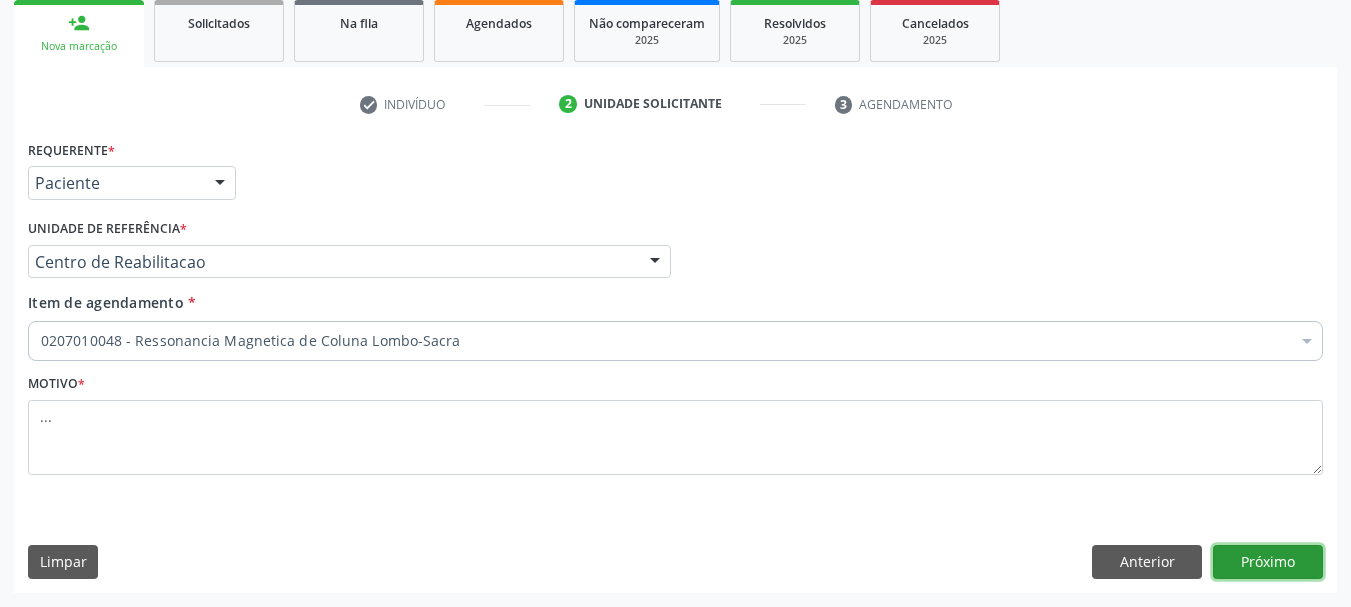 click on "Próximo" at bounding box center (1268, 562) 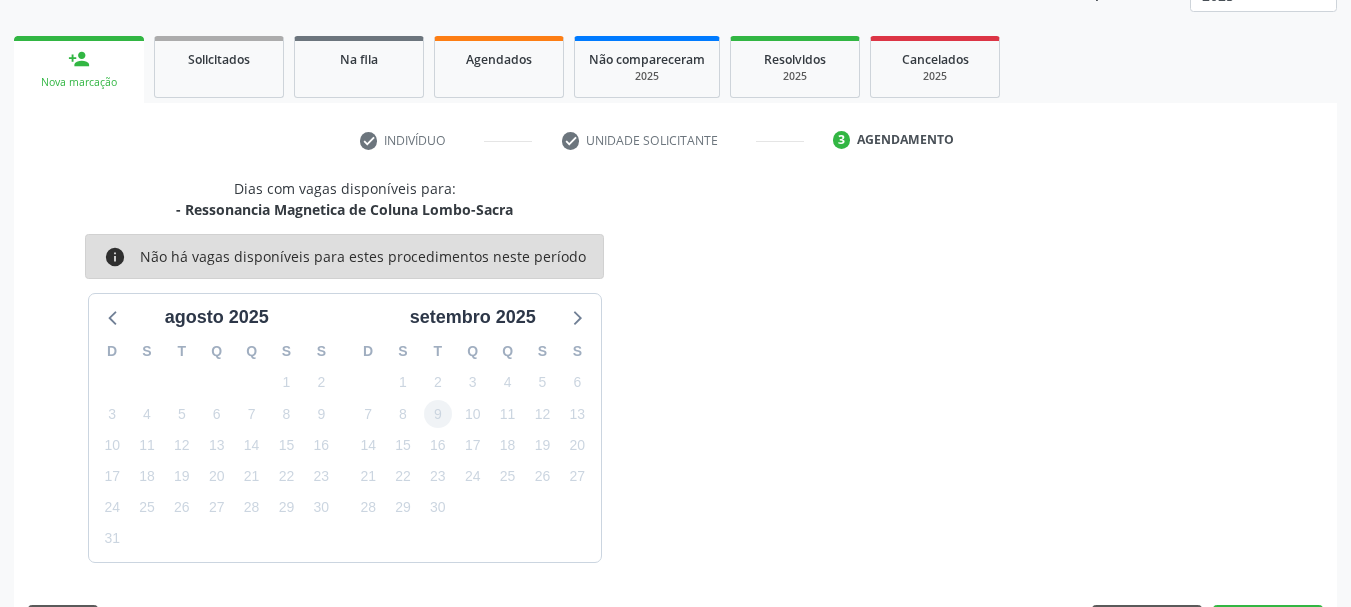 scroll, scrollTop: 299, scrollLeft: 0, axis: vertical 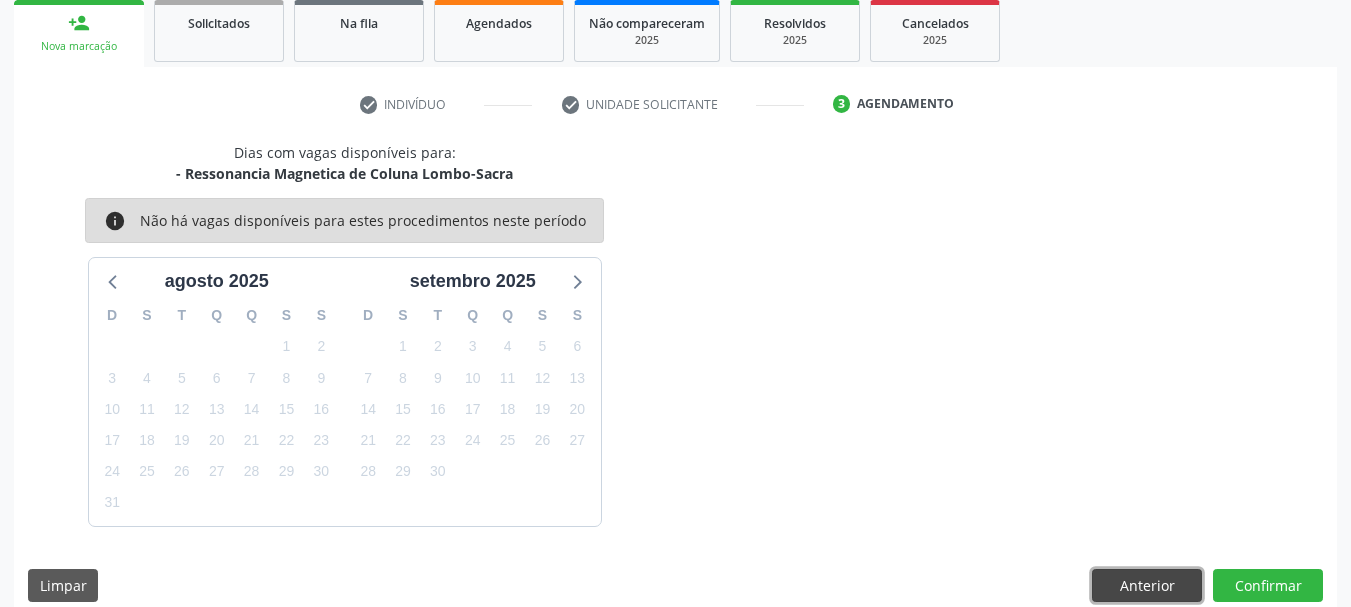 click on "Anterior" at bounding box center [1147, 586] 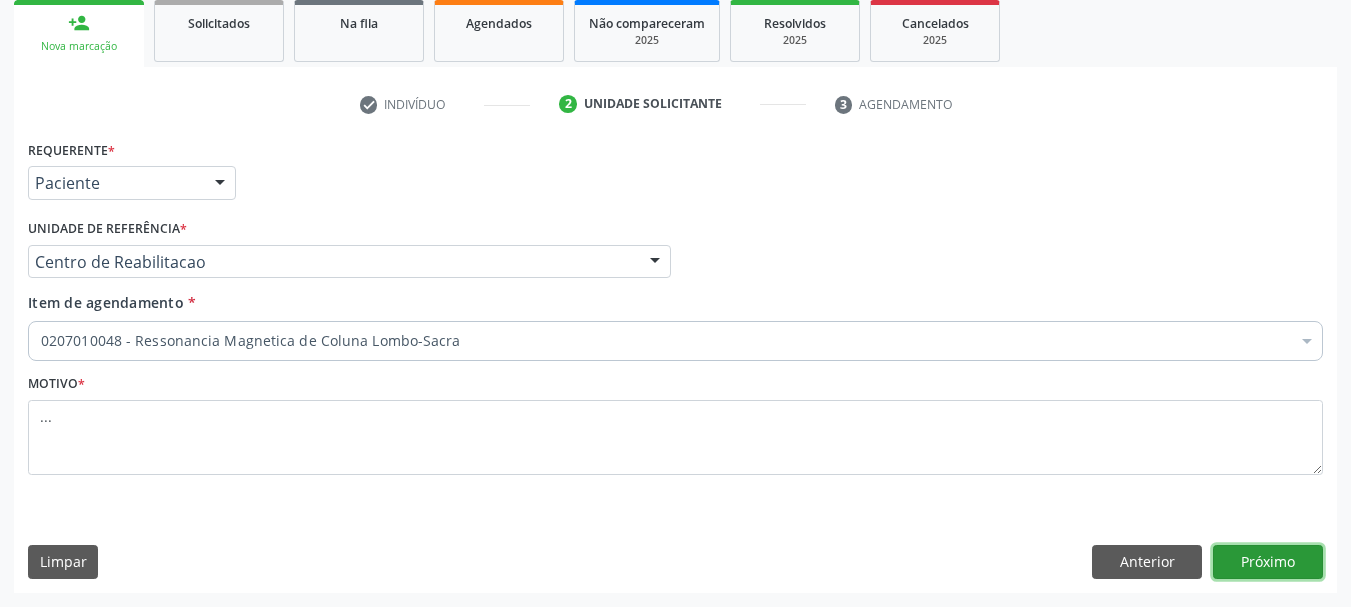 click on "Próximo" at bounding box center (1268, 562) 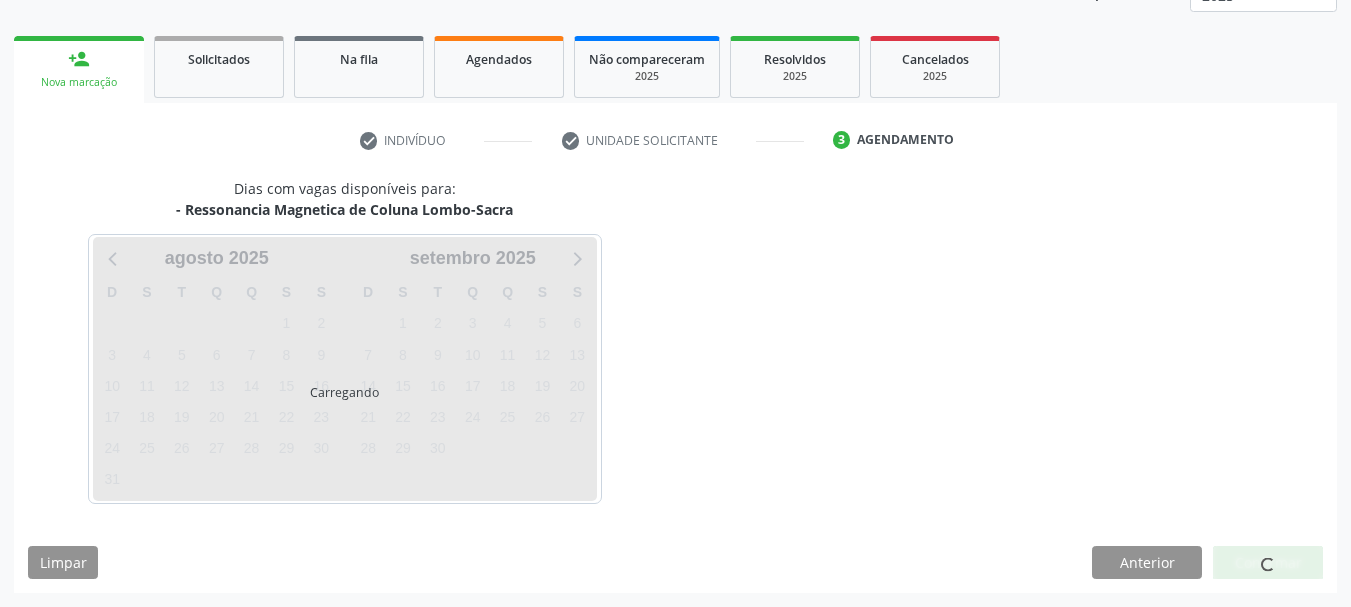 scroll, scrollTop: 263, scrollLeft: 0, axis: vertical 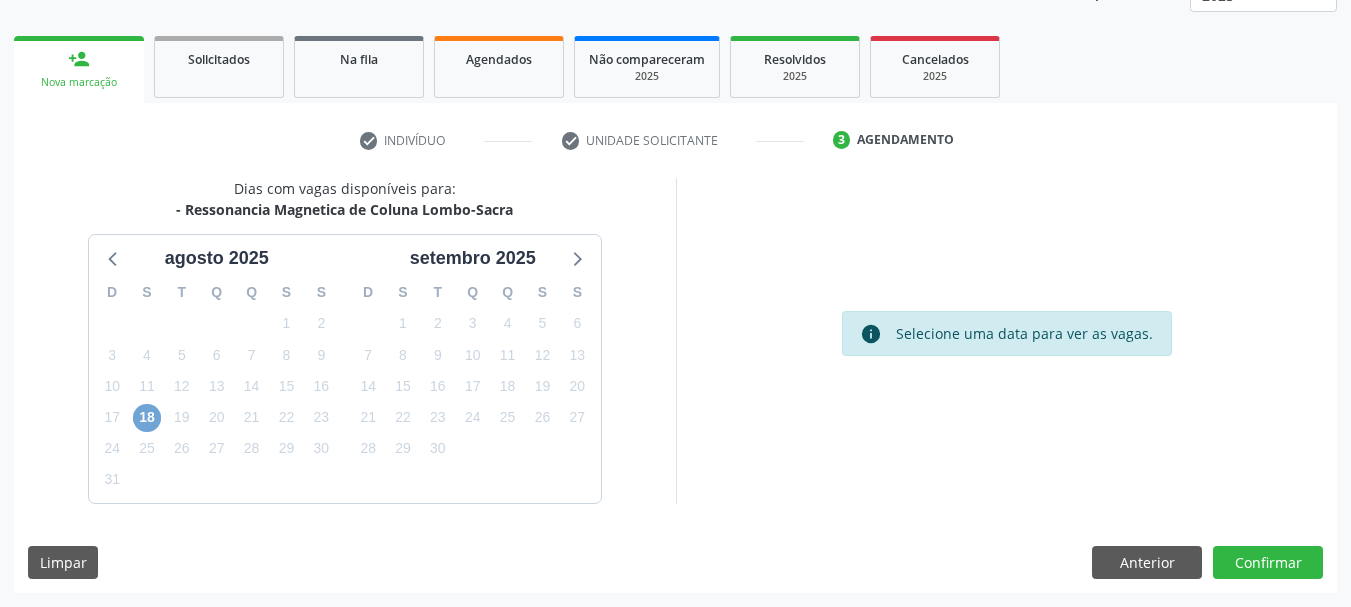 click on "18" at bounding box center [147, 418] 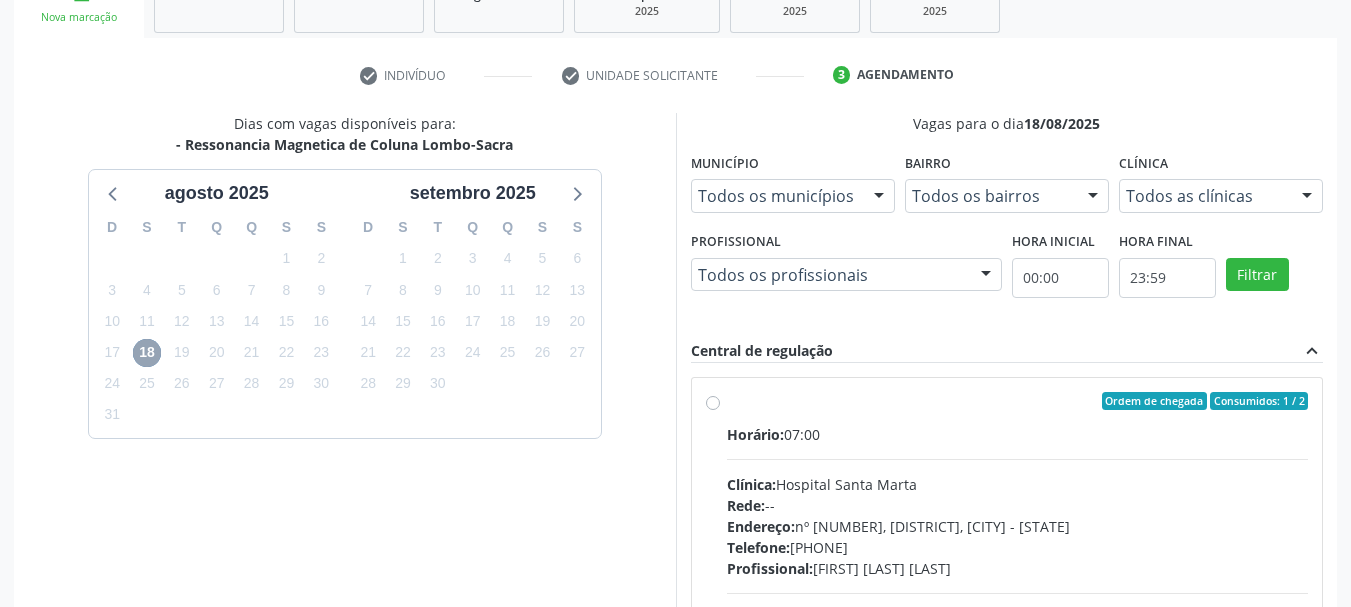 scroll, scrollTop: 363, scrollLeft: 0, axis: vertical 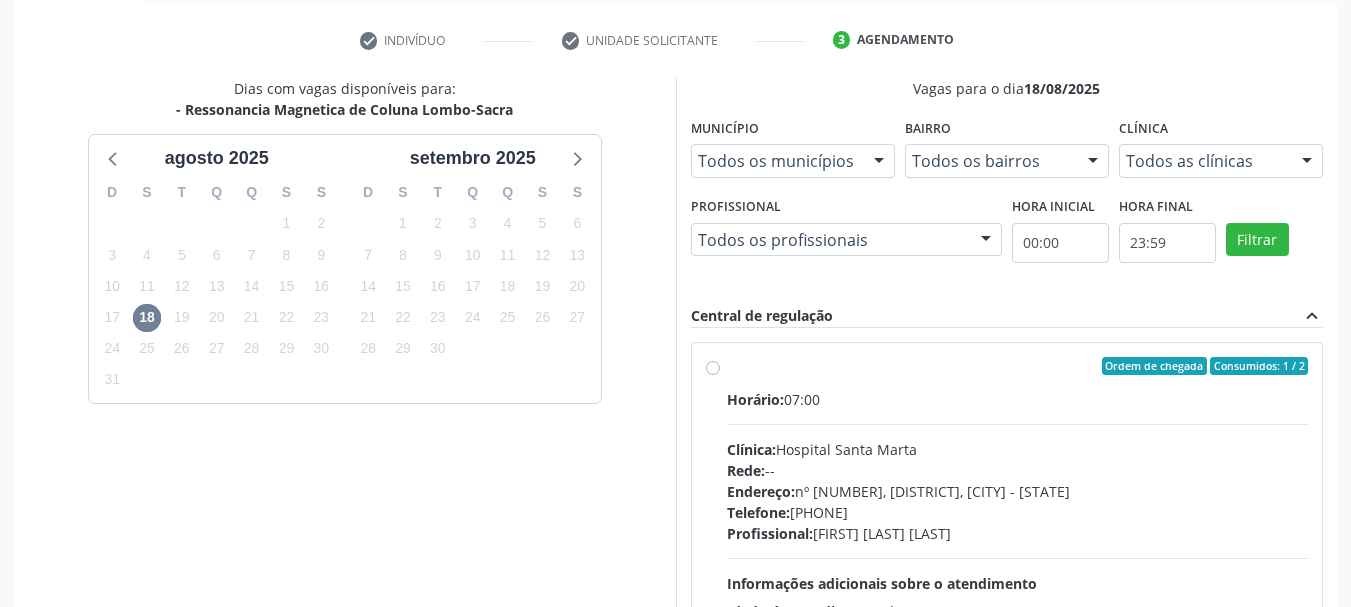 click on "Ordem de chegada
Consumidos: 1 / 2
Horário:   07:00
Clínica:  Hospital Santa Marta
Rede:
--
Endereço:   nº 980, Centro, Serra Talhada - PE
Telefone:   (81) 38311637
Profissional:
Diogo Mariz Vasconcelos
Informações adicionais sobre o atendimento
Idade de atendimento:
de 0 a 120 anos
Gênero(s) atendido(s):
Masculino e Feminino
Informações adicionais:
--" at bounding box center [1018, 510] 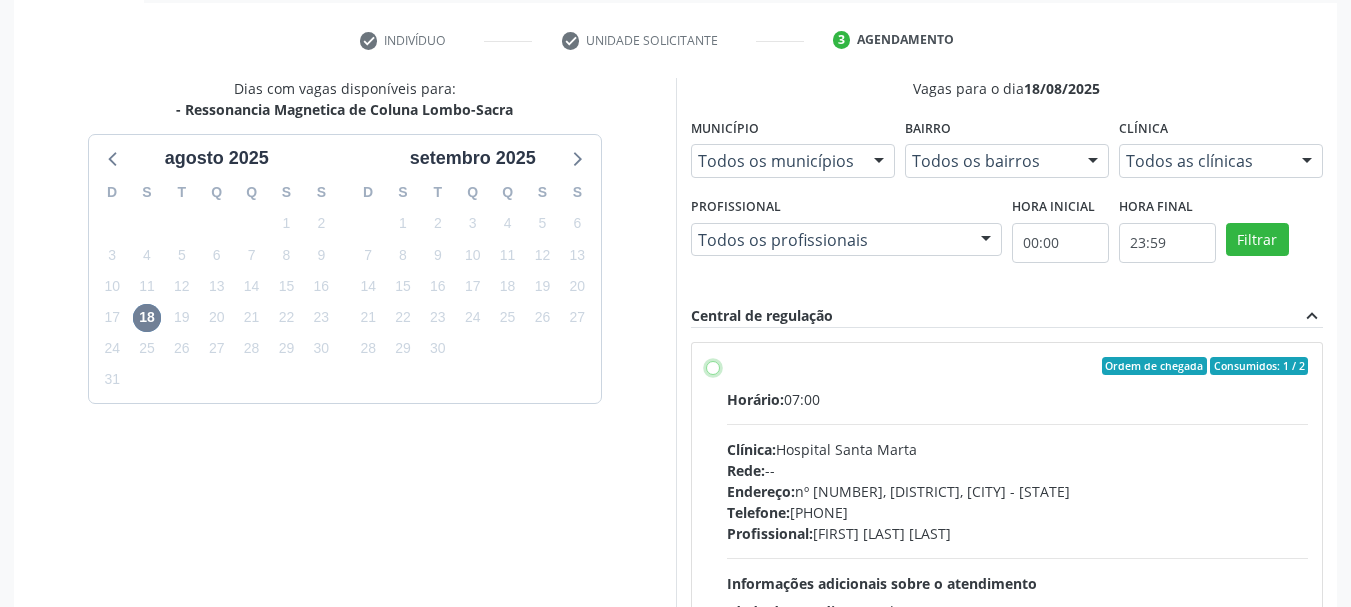click on "Ordem de chegada
Consumidos: 1 / 2
Horário:   07:00
Clínica:  Hospital Santa Marta
Rede:
--
Endereço:   nº 980, Centro, Serra Talhada - PE
Telefone:   (81) 38311637
Profissional:
Diogo Mariz Vasconcelos
Informações adicionais sobre o atendimento
Idade de atendimento:
de 0 a 120 anos
Gênero(s) atendido(s):
Masculino e Feminino
Informações adicionais:
--" at bounding box center (713, 366) 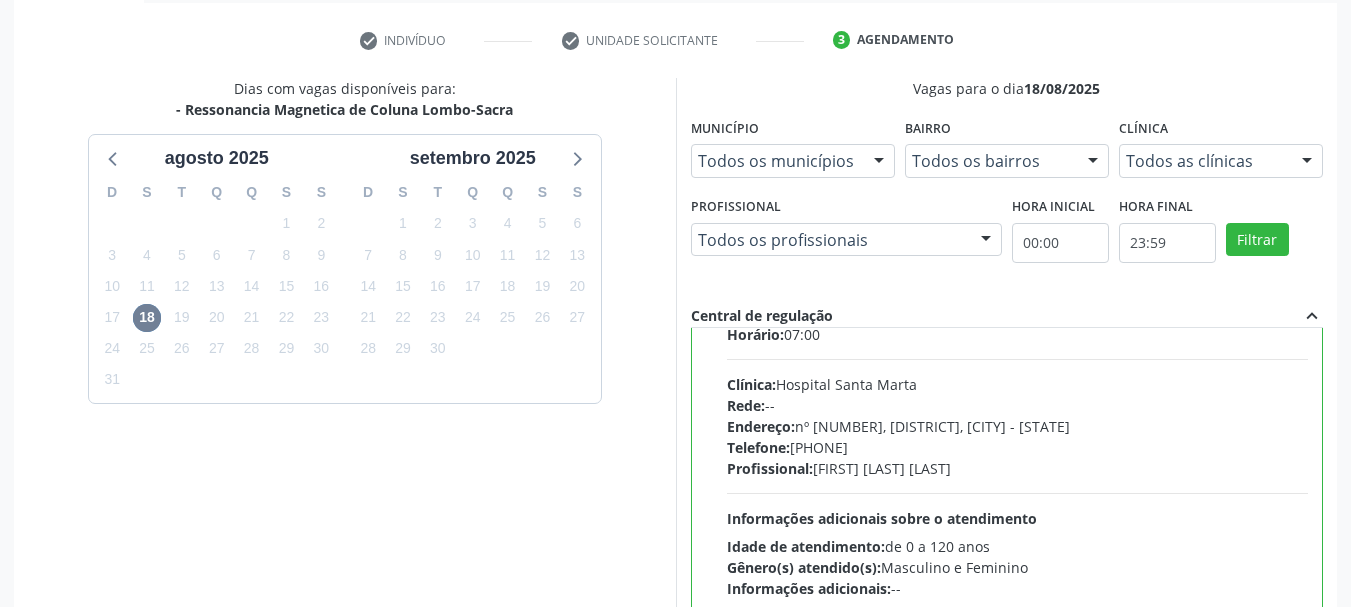 scroll, scrollTop: 99, scrollLeft: 0, axis: vertical 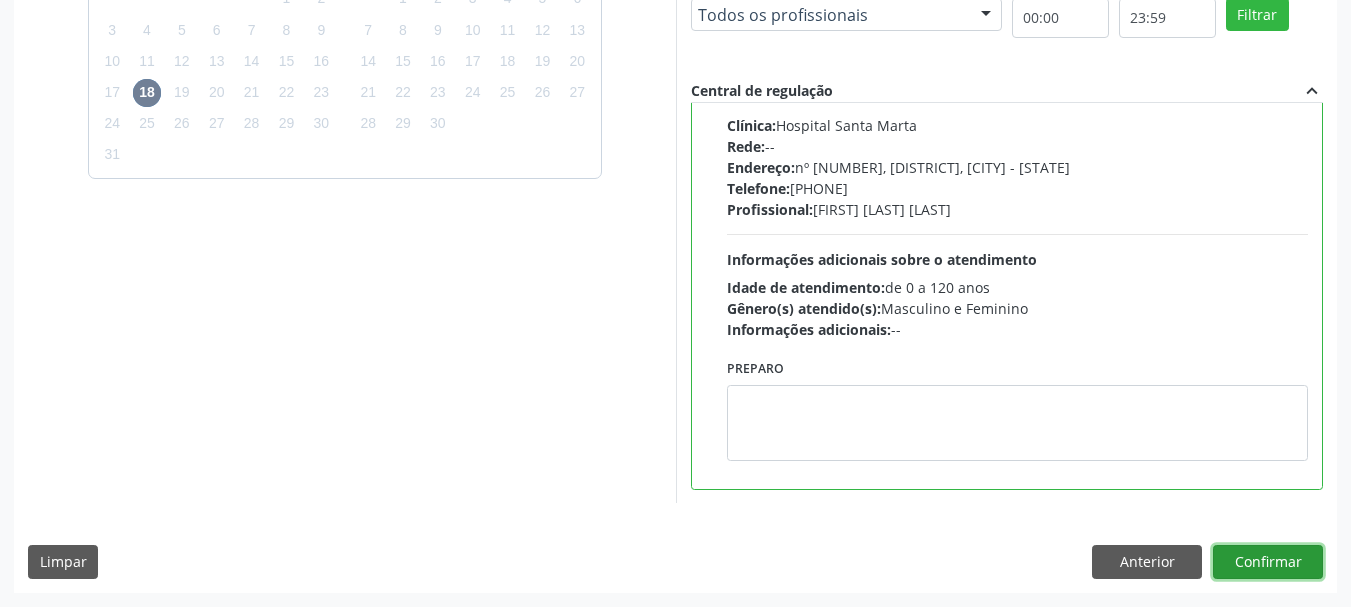 click on "Confirmar" at bounding box center (1268, 562) 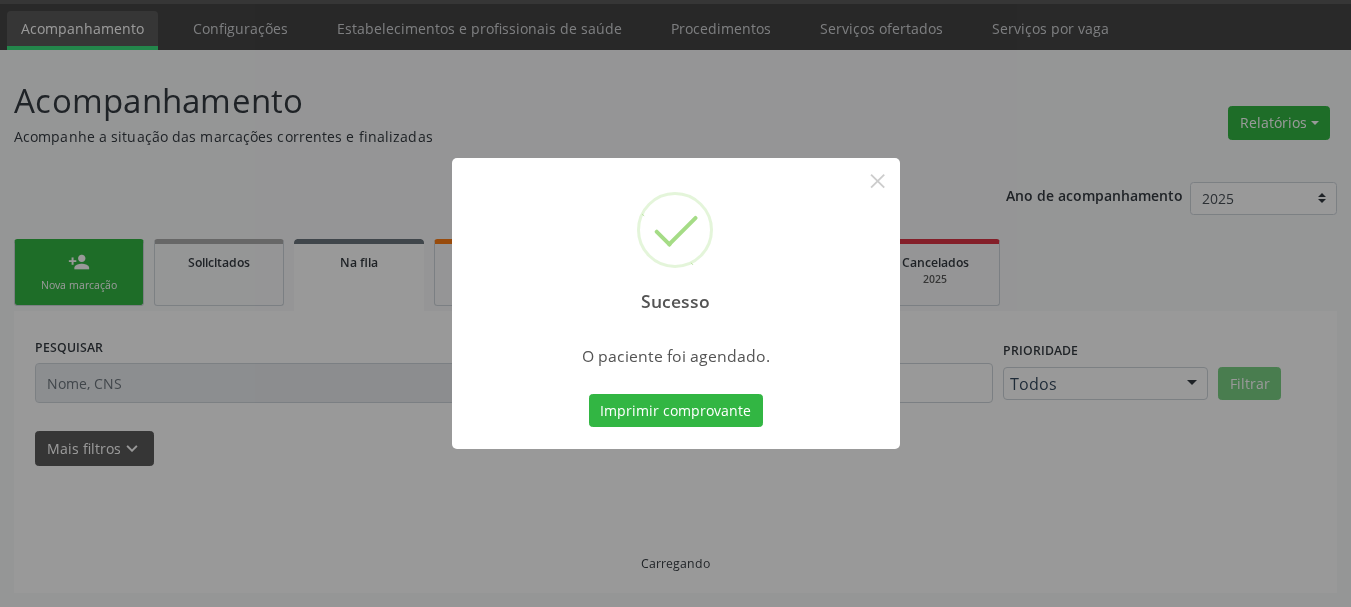scroll, scrollTop: 60, scrollLeft: 0, axis: vertical 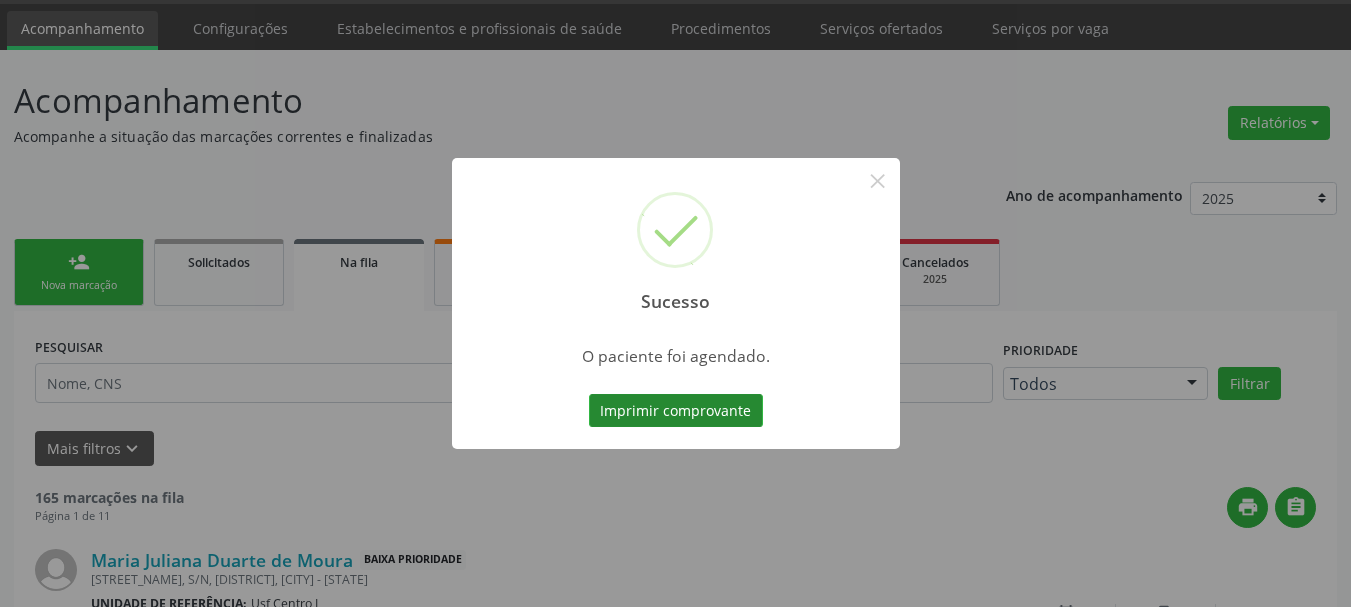 click on "Imprimir comprovante" at bounding box center [676, 411] 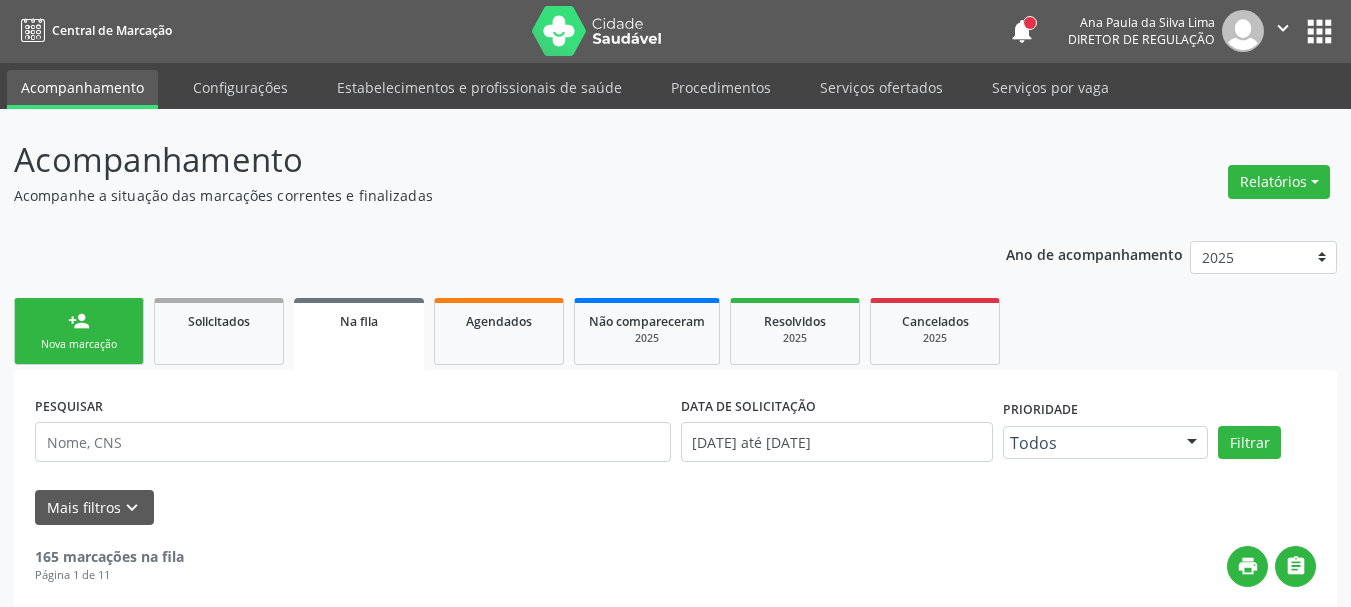 scroll, scrollTop: 0, scrollLeft: 0, axis: both 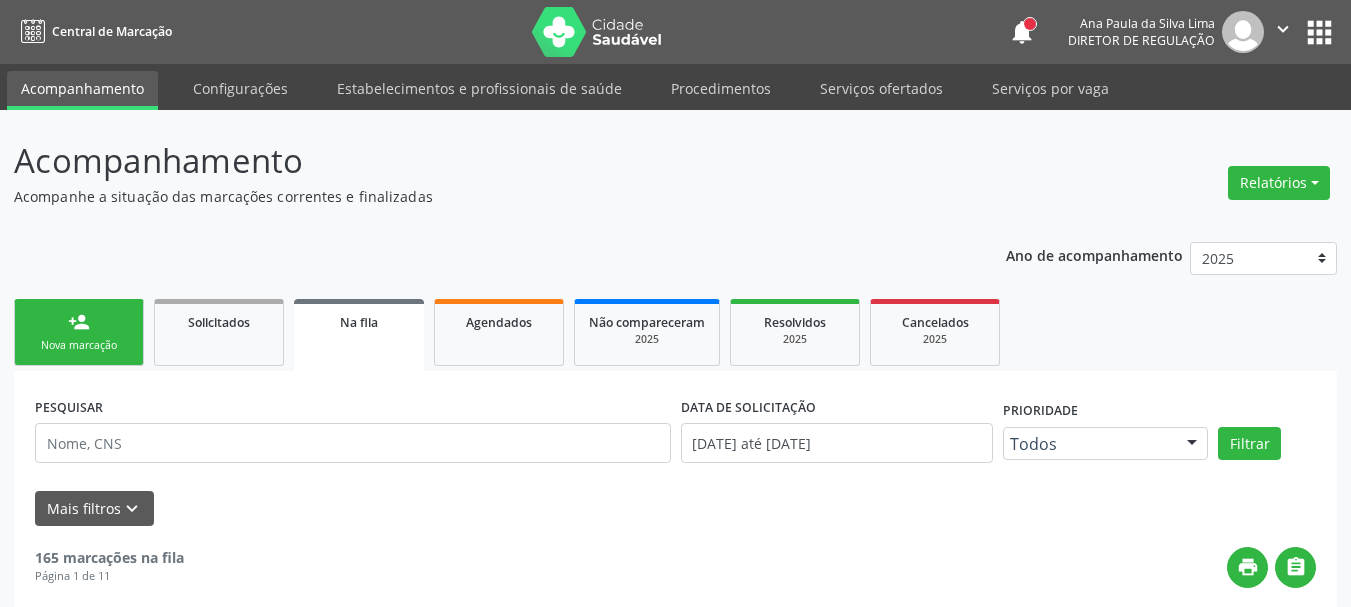 click on "apps" at bounding box center [1319, 32] 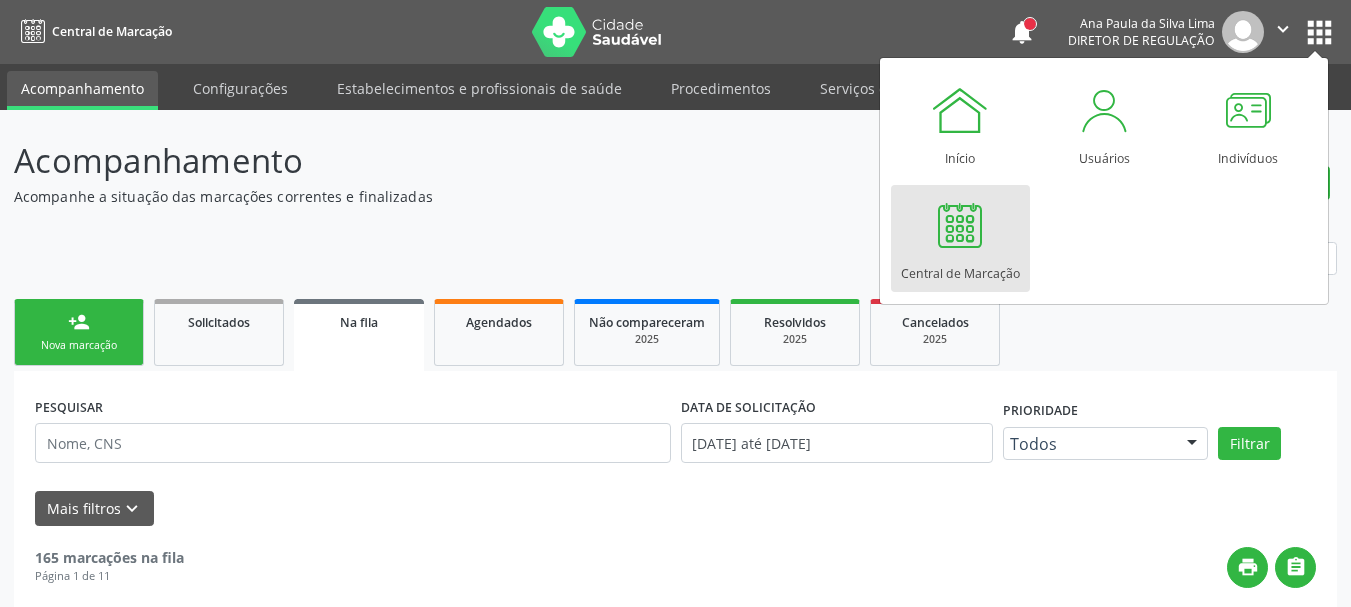 click at bounding box center (960, 225) 